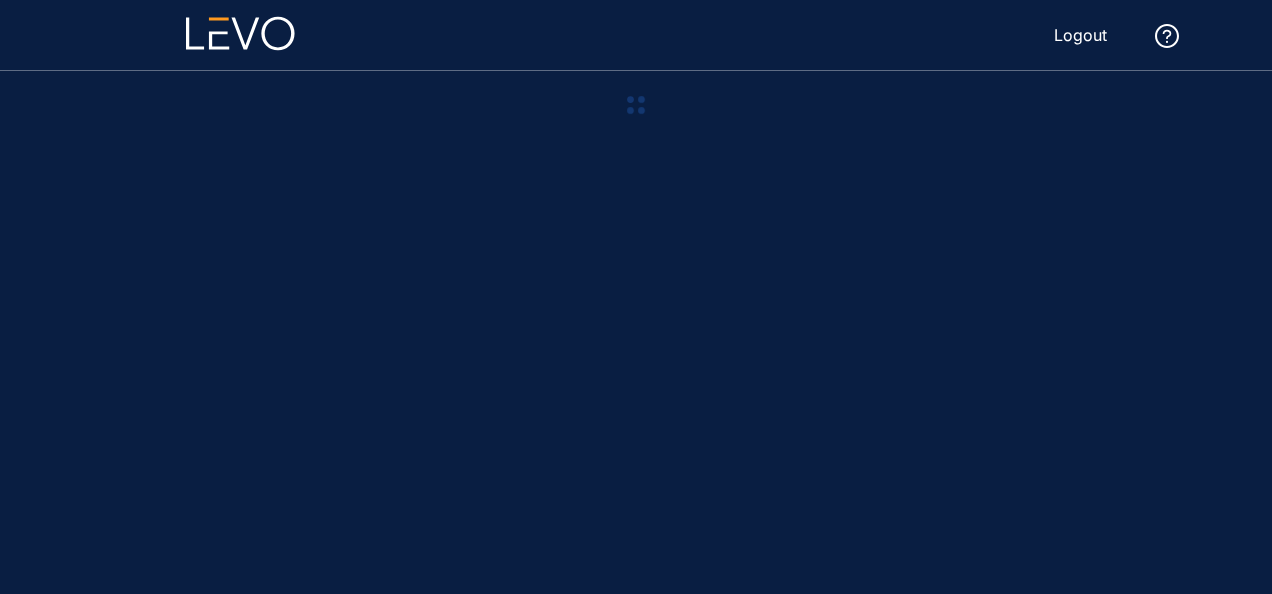 scroll, scrollTop: 0, scrollLeft: 0, axis: both 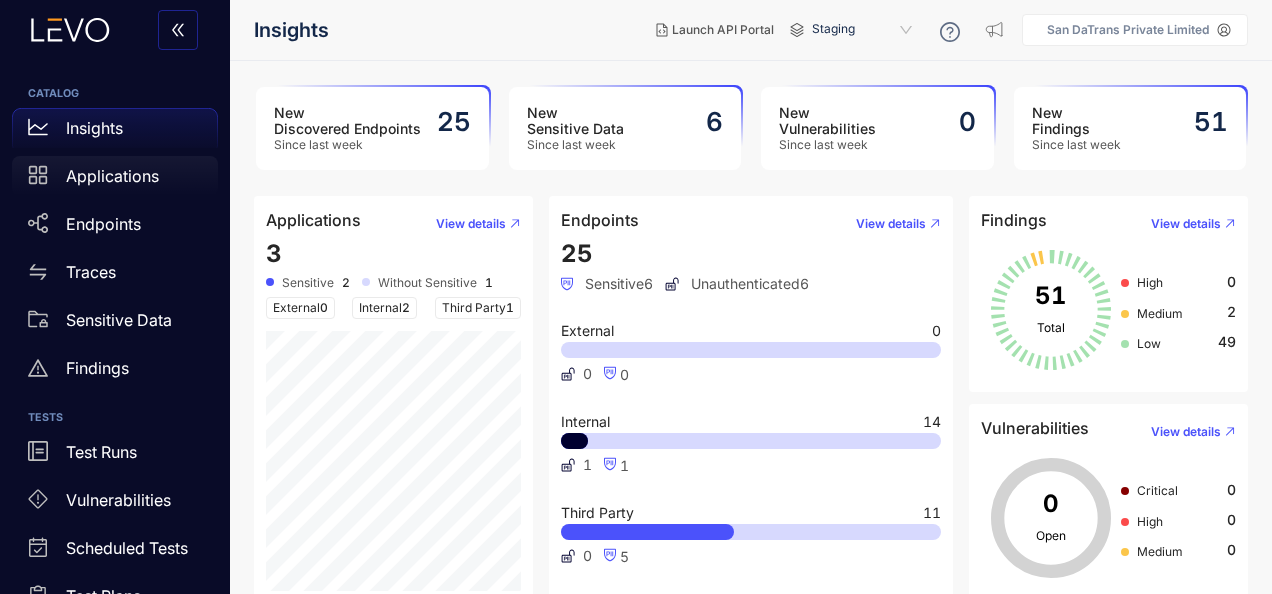 click on "Applications" at bounding box center [115, 176] 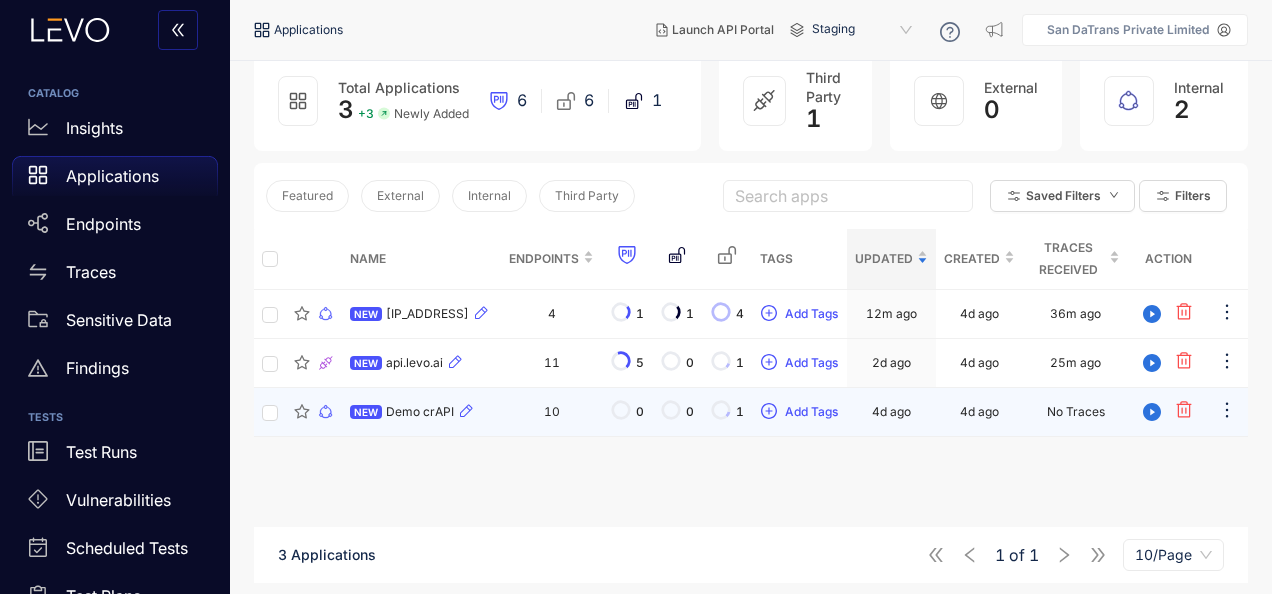 scroll, scrollTop: 0, scrollLeft: 0, axis: both 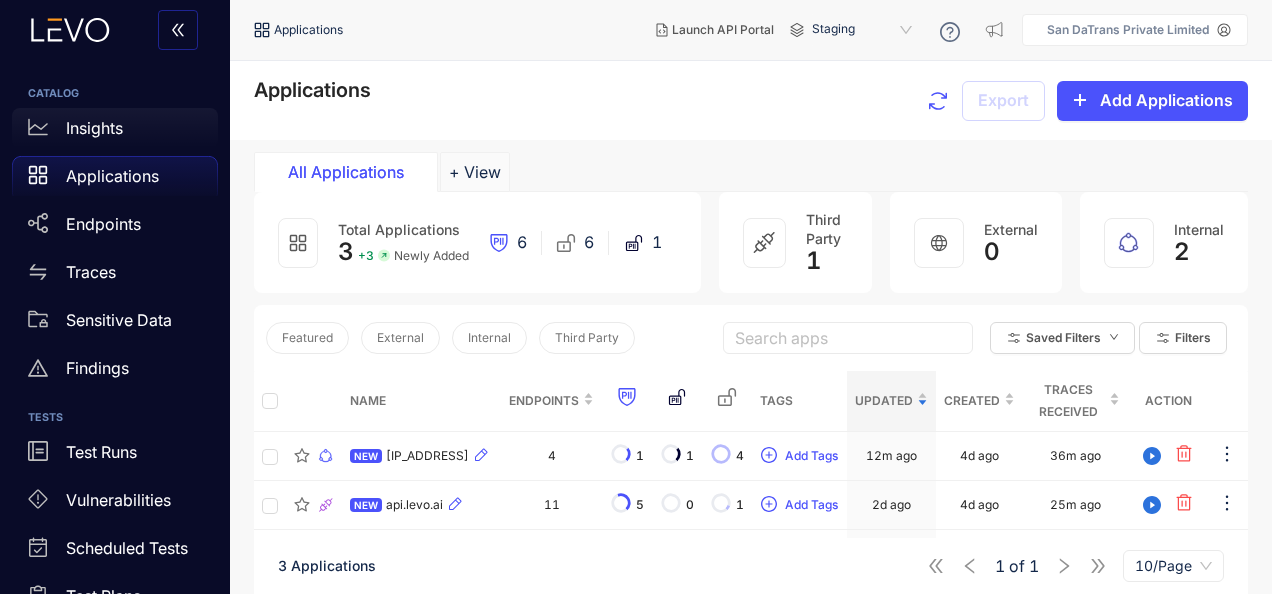 click on "Insights" at bounding box center [94, 128] 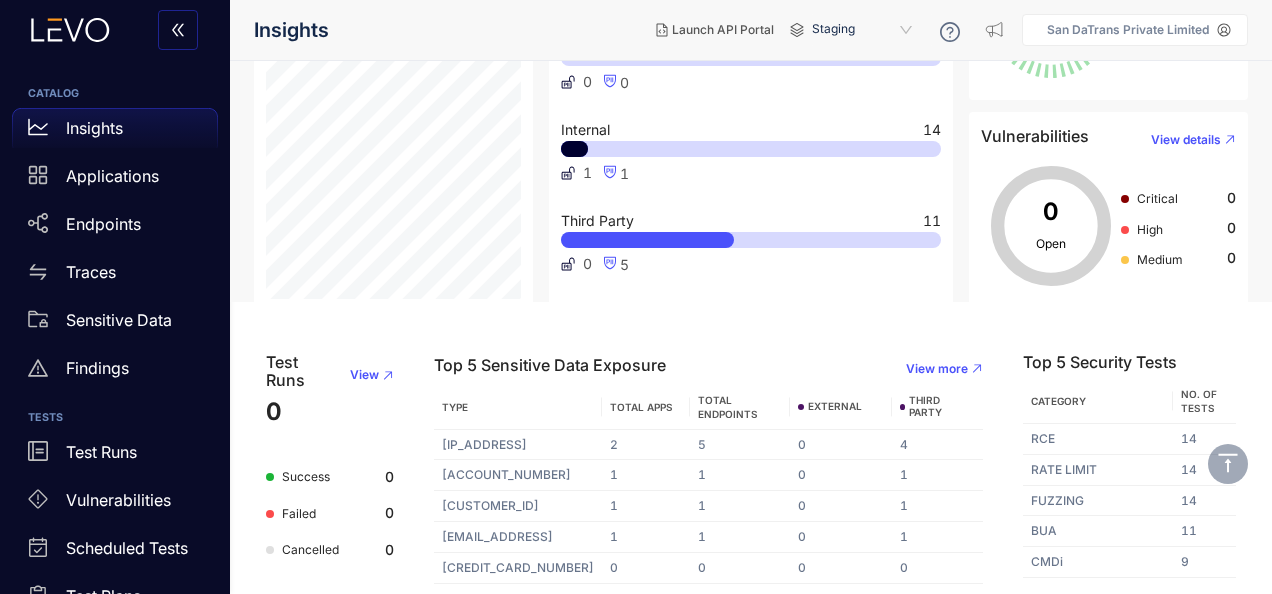 scroll, scrollTop: 0, scrollLeft: 0, axis: both 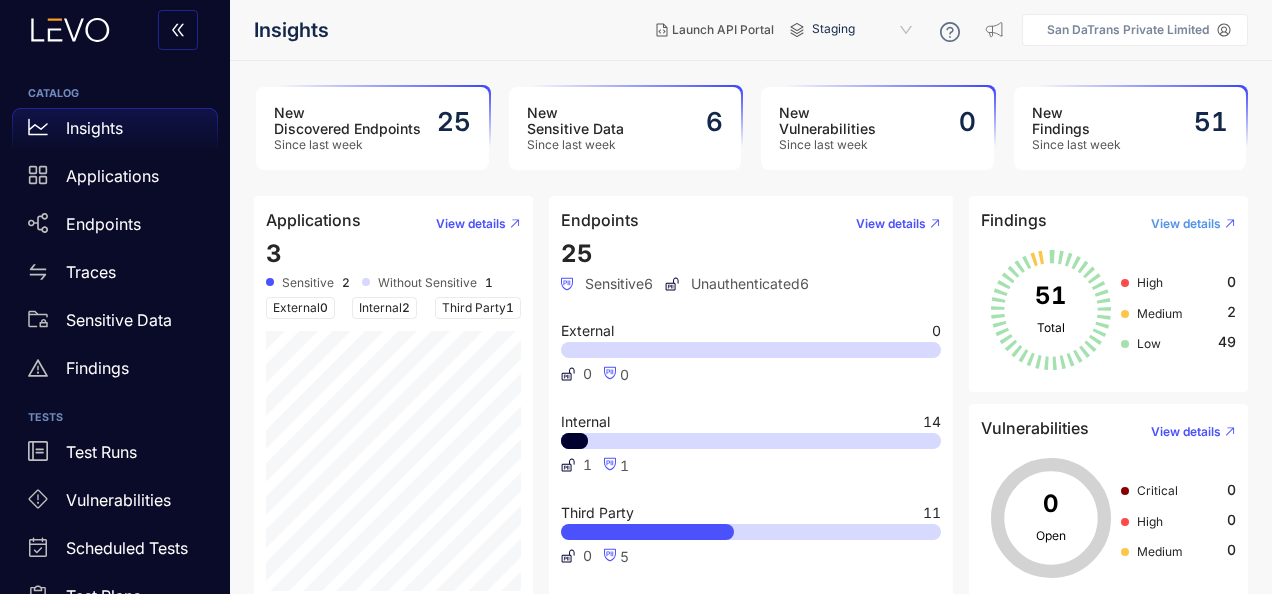 drag, startPoint x: 1072, startPoint y: 302, endPoint x: 1180, endPoint y: 227, distance: 131.48764 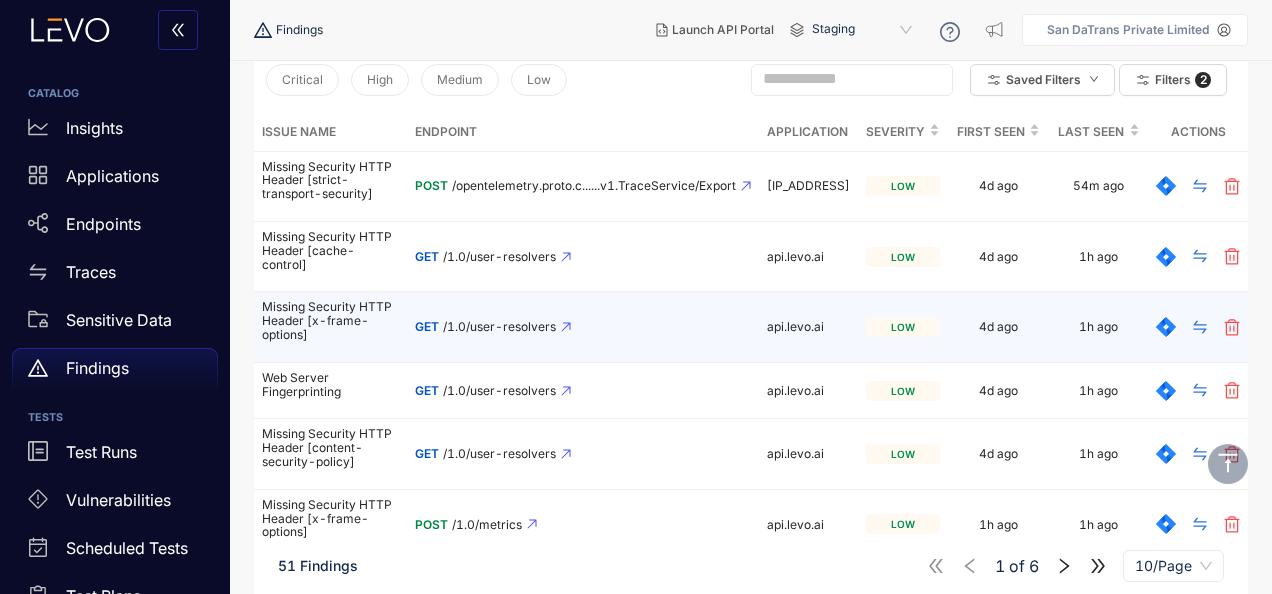 scroll, scrollTop: 0, scrollLeft: 0, axis: both 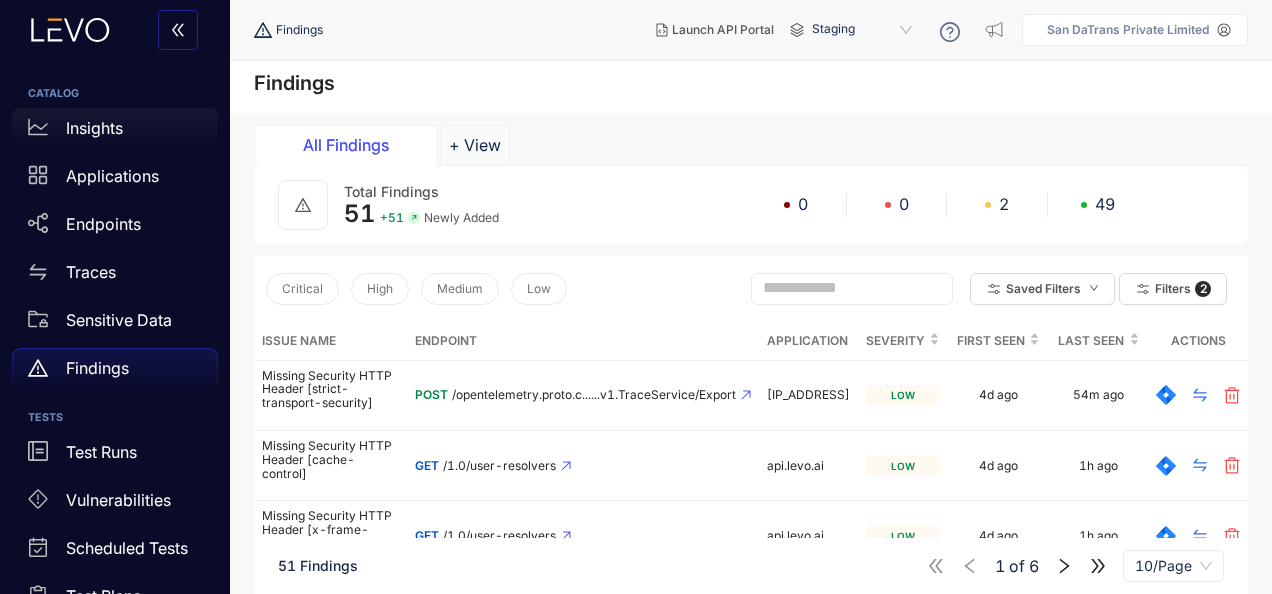 click on "Insights" at bounding box center (94, 128) 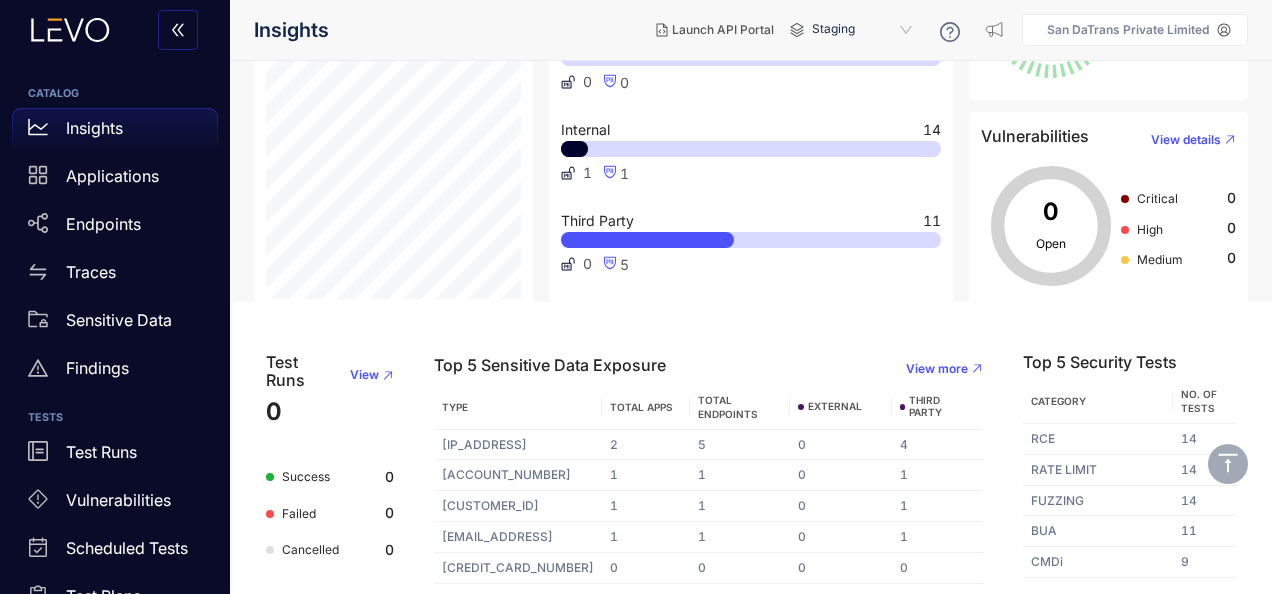 scroll, scrollTop: 0, scrollLeft: 0, axis: both 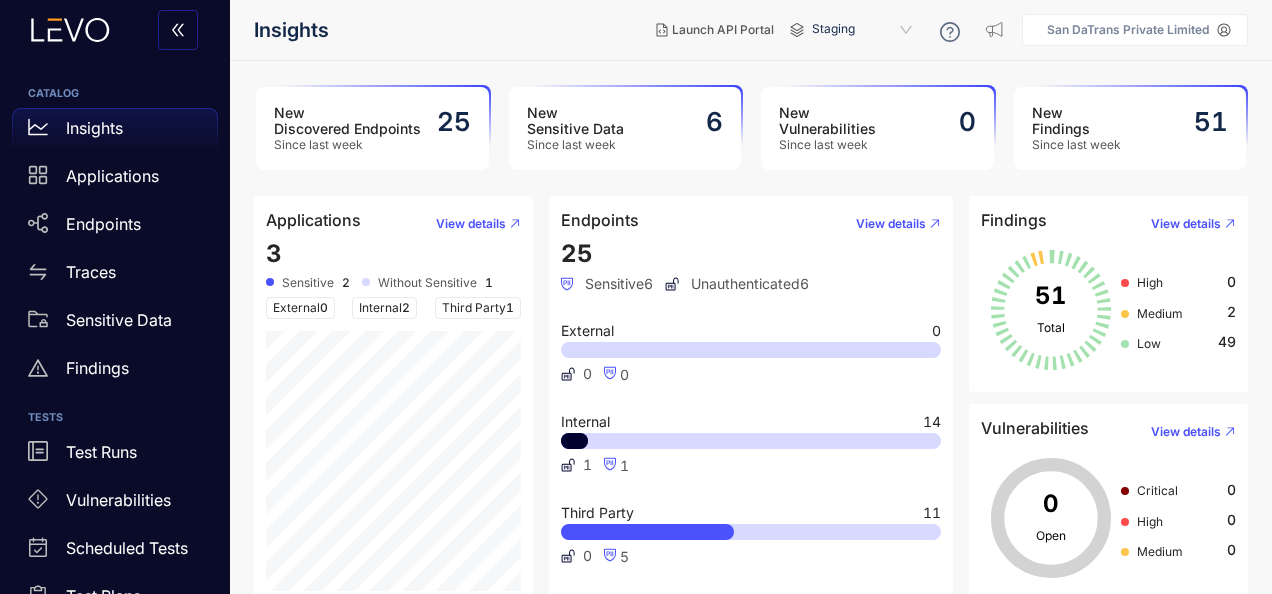 click on "New Discovered Endpoints" at bounding box center [347, 121] 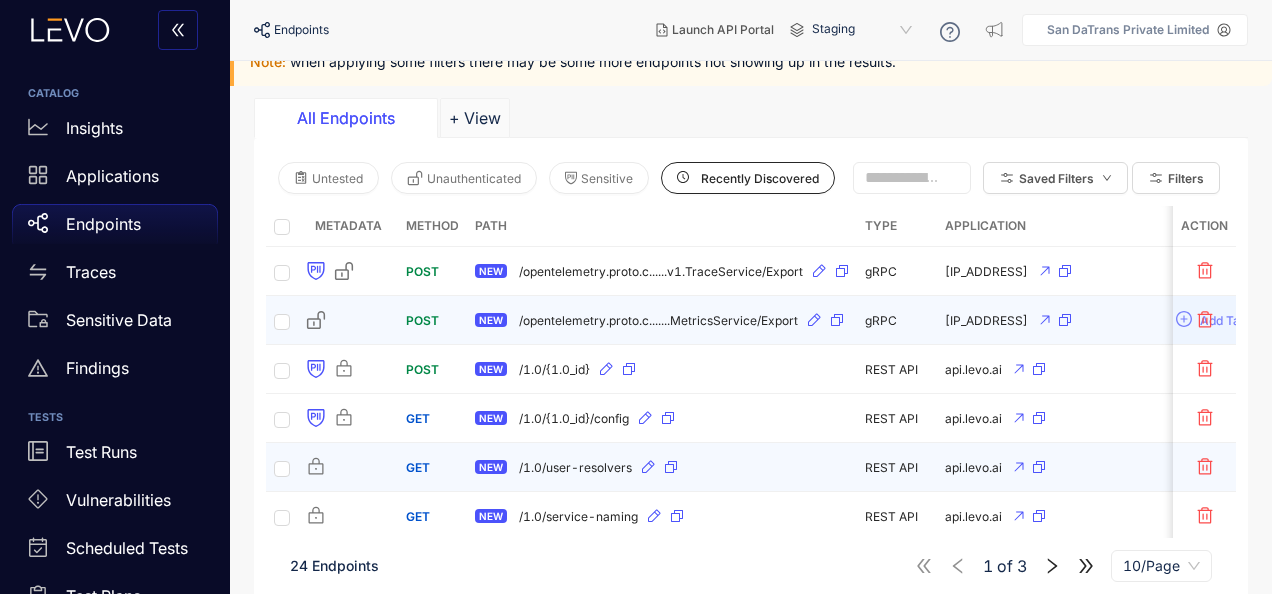 scroll, scrollTop: 0, scrollLeft: 0, axis: both 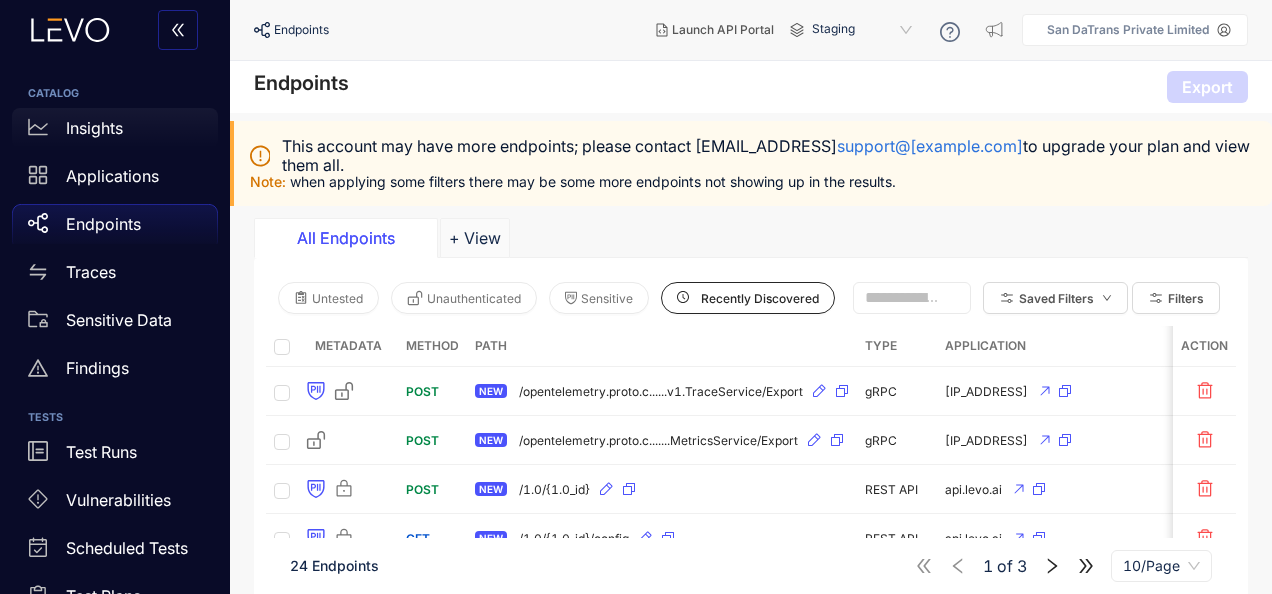 click on "Insights" at bounding box center [94, 128] 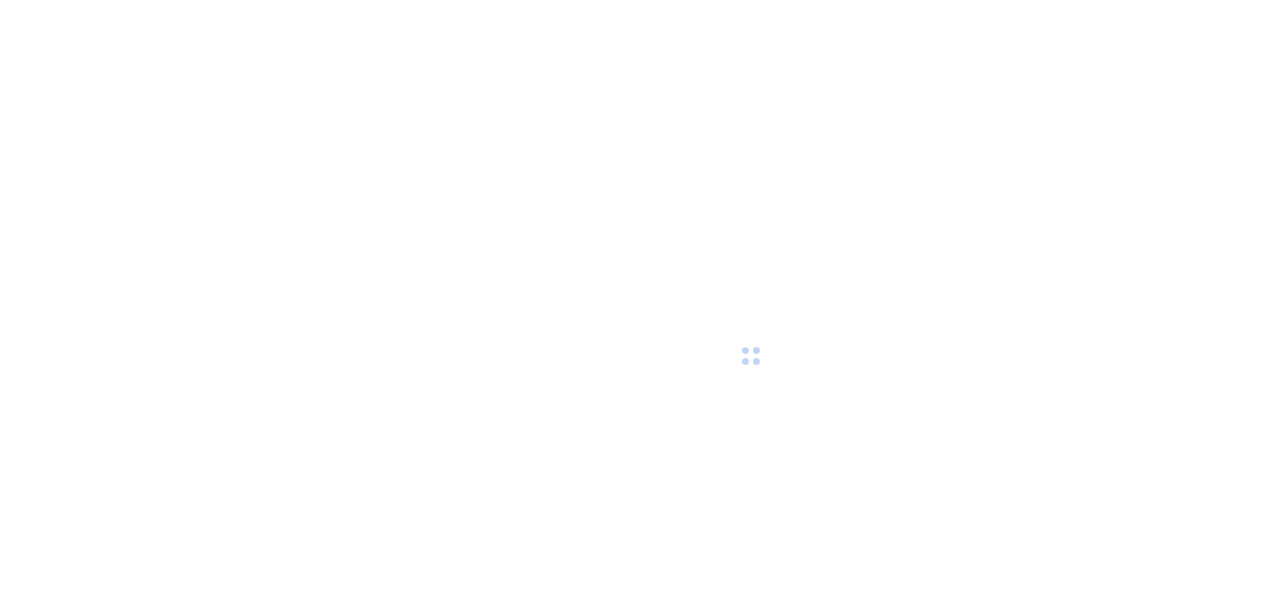 scroll, scrollTop: 0, scrollLeft: 0, axis: both 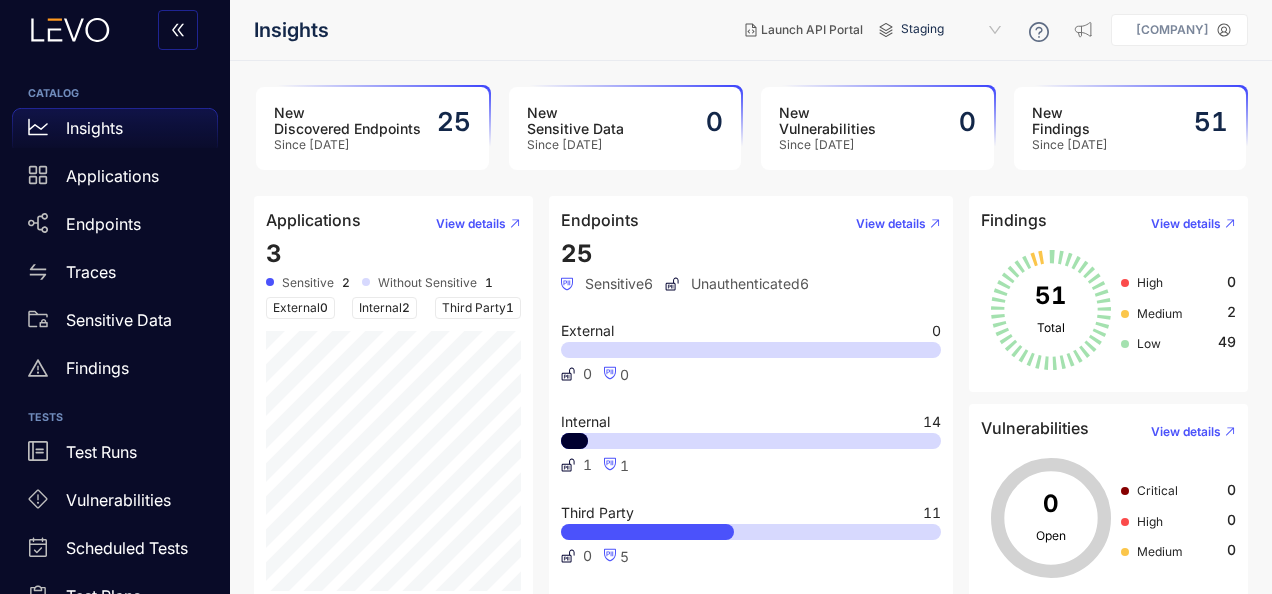 click on "Insights  Launch API Portal Staging San DaTrans Private Limited" at bounding box center [751, 30] 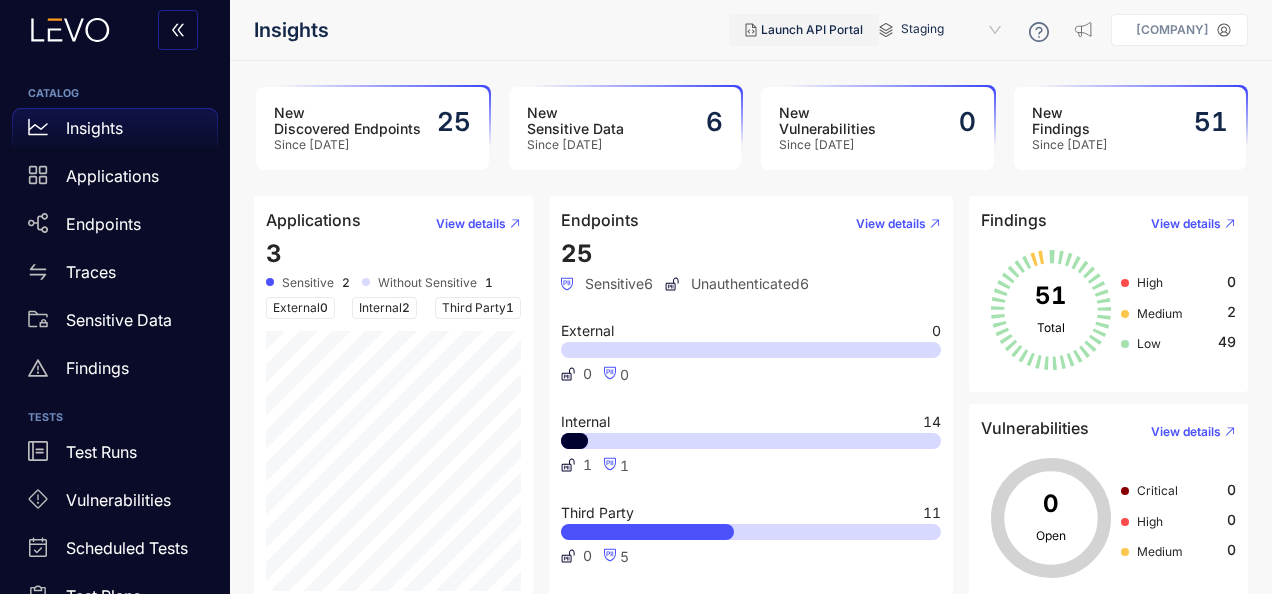 click on "Launch API Portal" at bounding box center [812, 30] 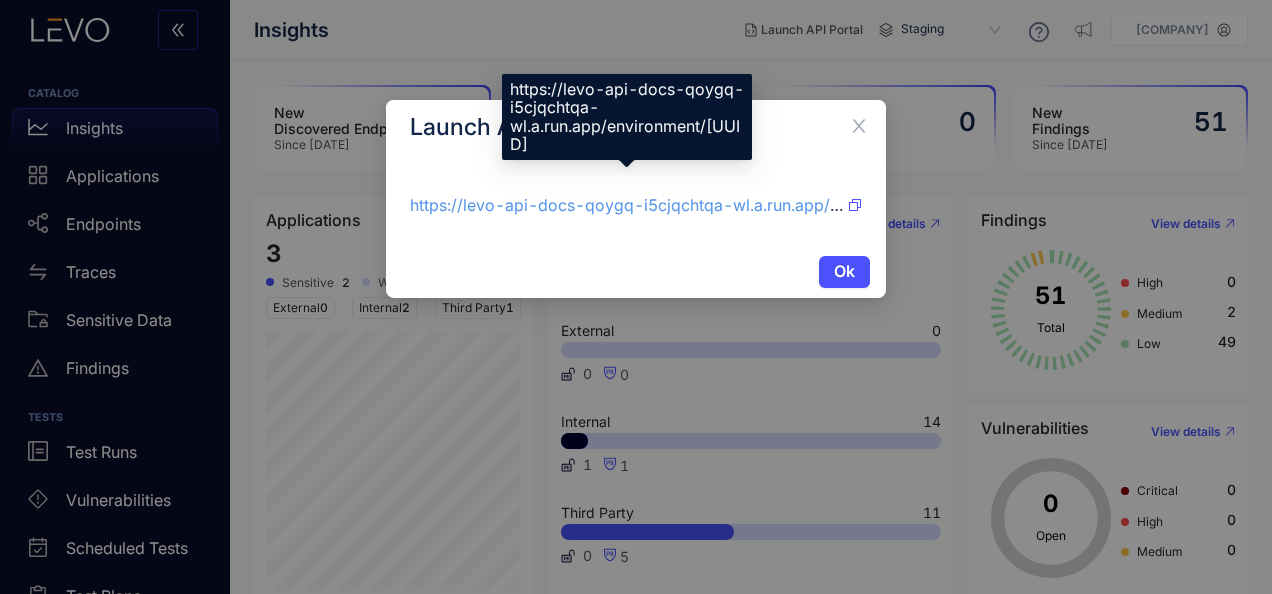 click on "https://levo-api-docs-qoygq-i5cjqchtqa-wl.a.run.app/environment/03c7ab5f-d409-4096-aaa5-fc5943e9c76e" at bounding box center [695, 205] 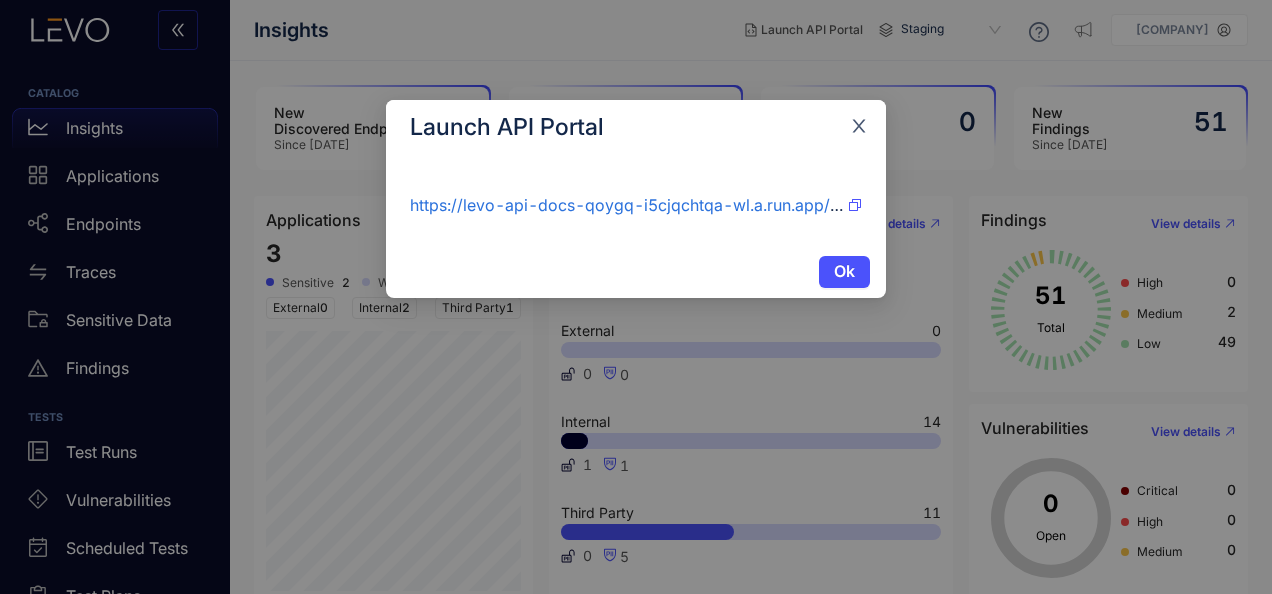 click 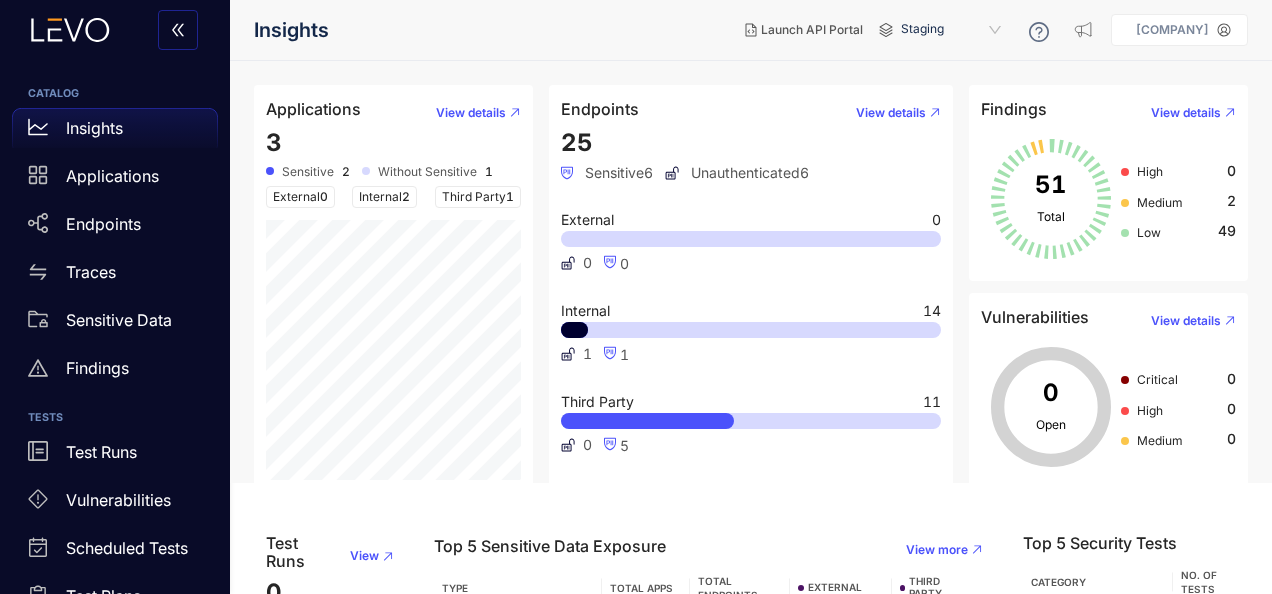scroll, scrollTop: 110, scrollLeft: 0, axis: vertical 